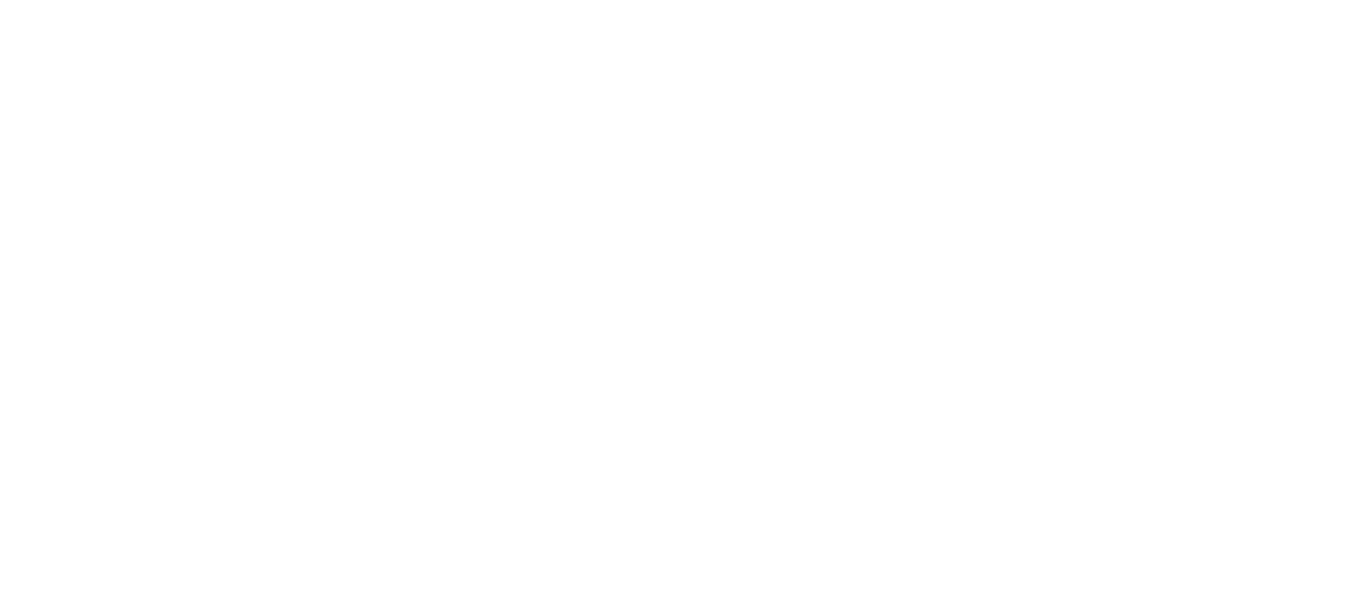 scroll, scrollTop: 0, scrollLeft: 0, axis: both 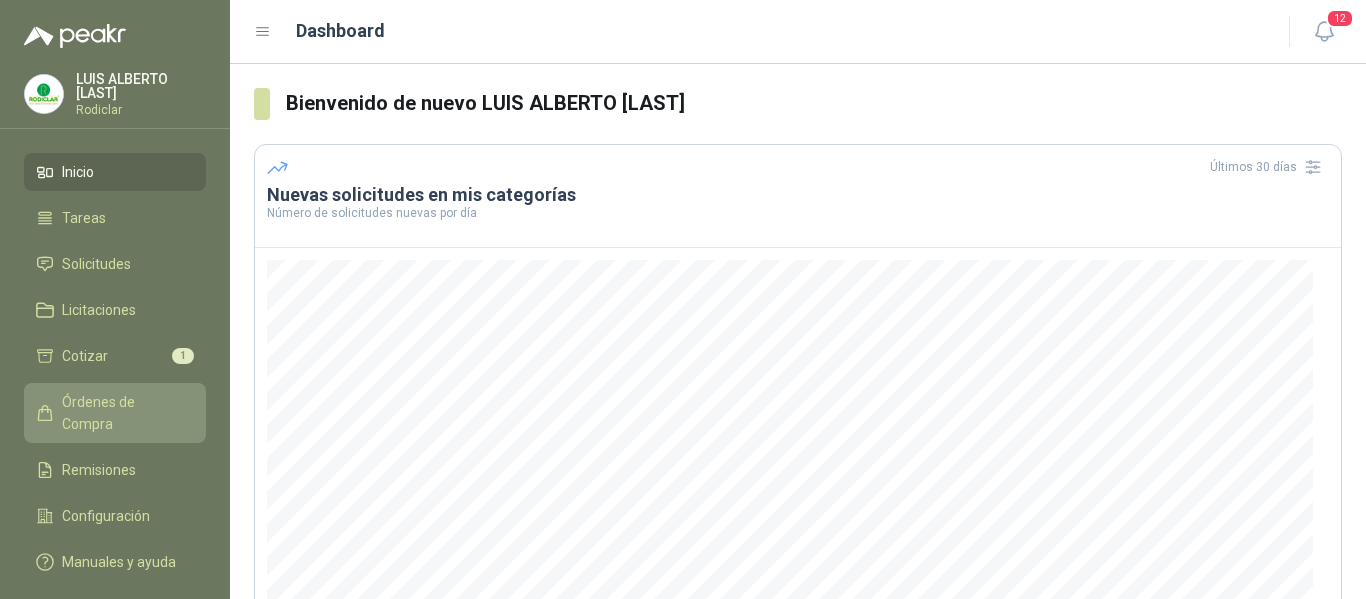 click on "Órdenes de Compra" at bounding box center (124, 413) 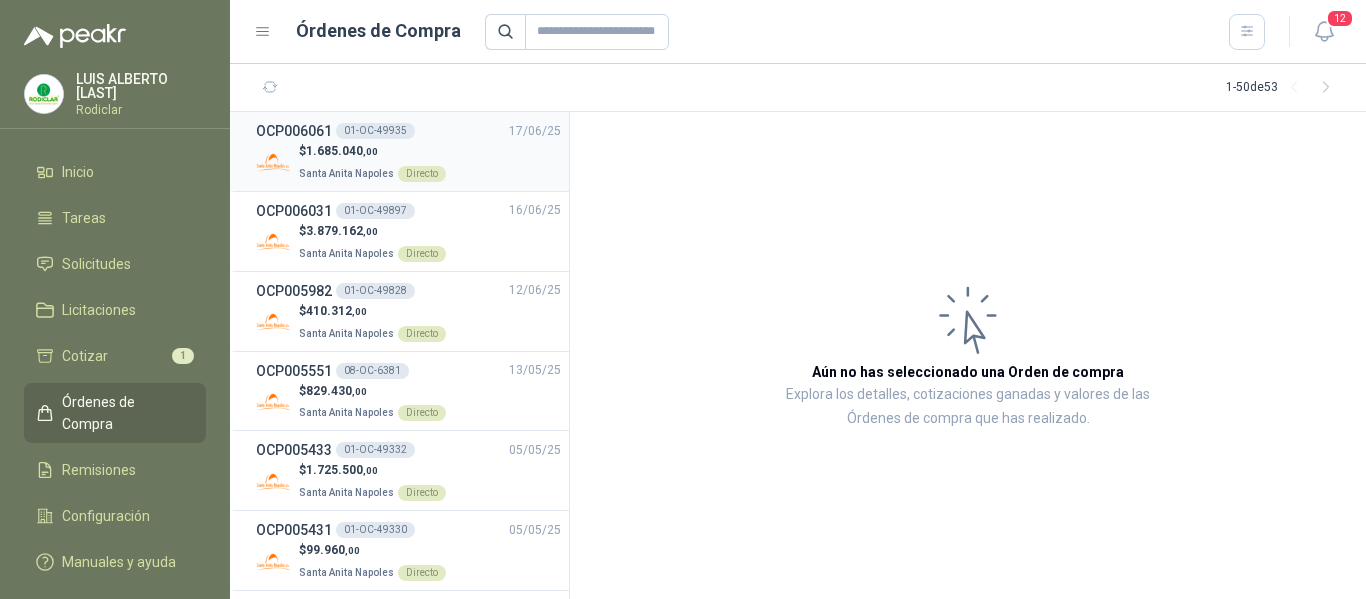click on "$  1.685.040 ,00" at bounding box center (372, 151) 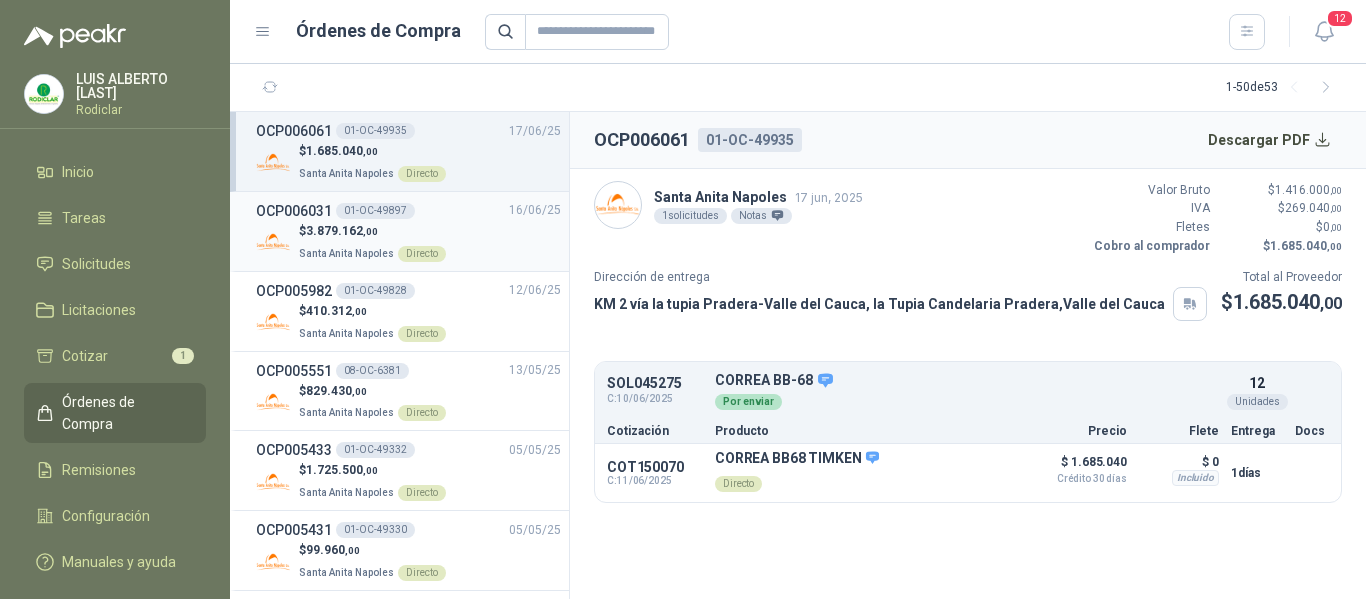 click on "[CITY] [REGION] Directo" at bounding box center [372, 252] 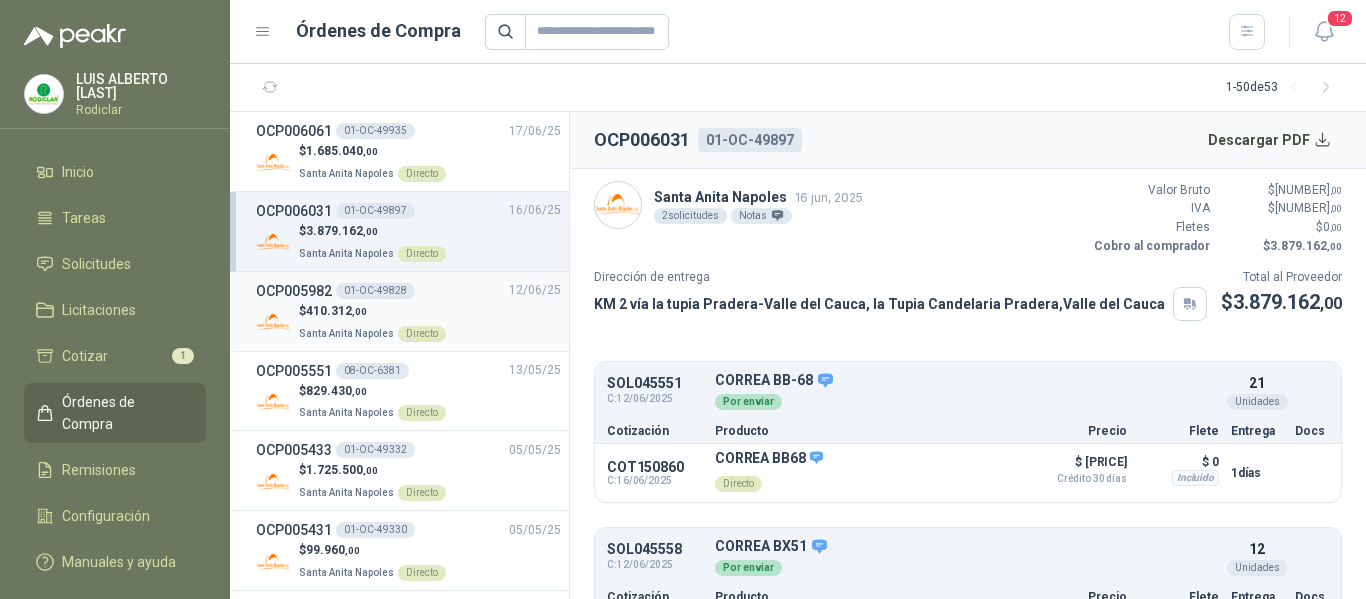 click on "$  [PRICE] ,00" at bounding box center [372, 311] 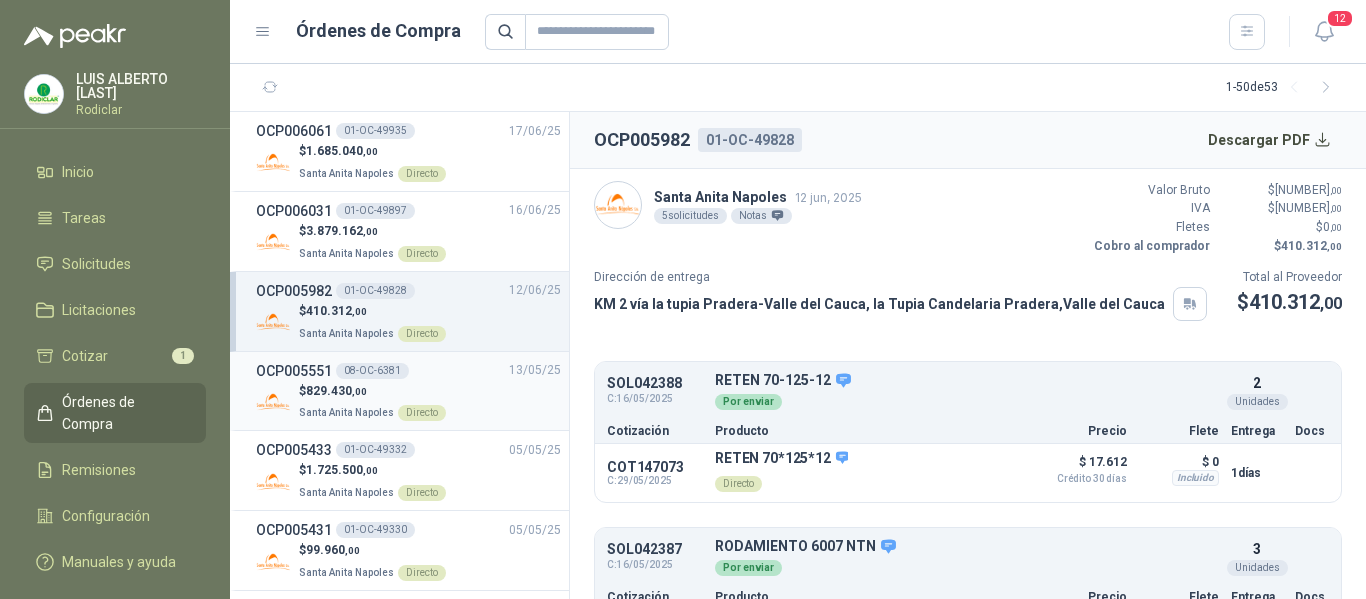 click on "OCP005551 08-OC-6381 [DATE]" at bounding box center (408, 371) 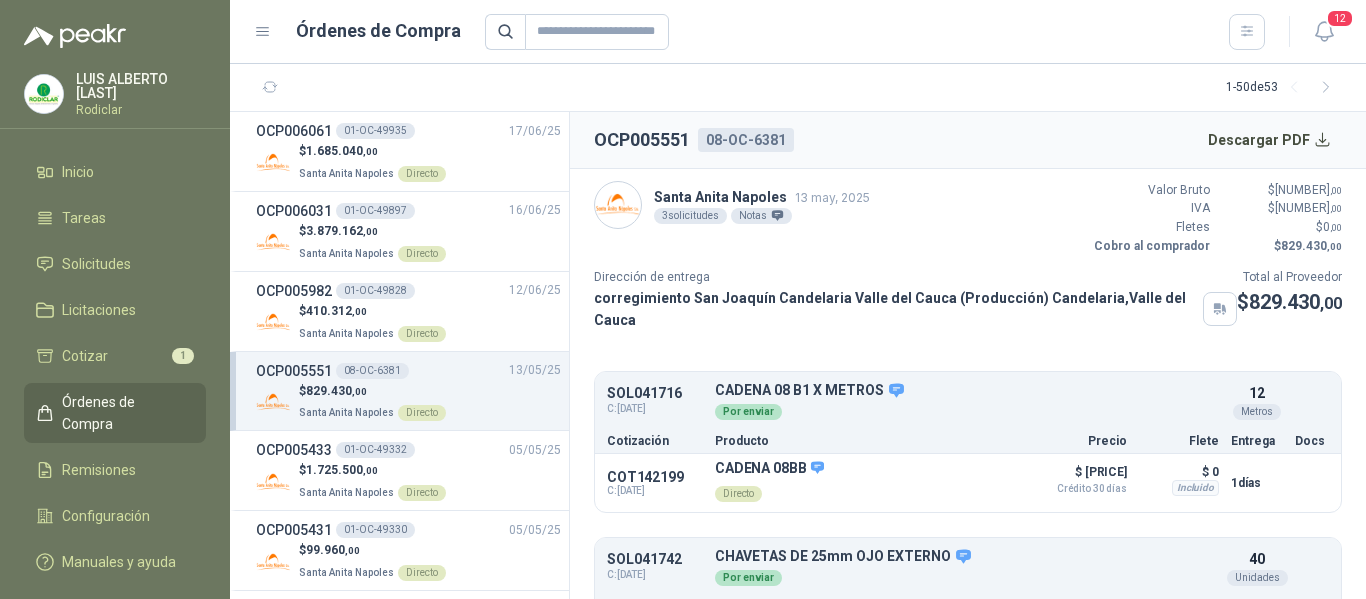 scroll, scrollTop: 100, scrollLeft: 0, axis: vertical 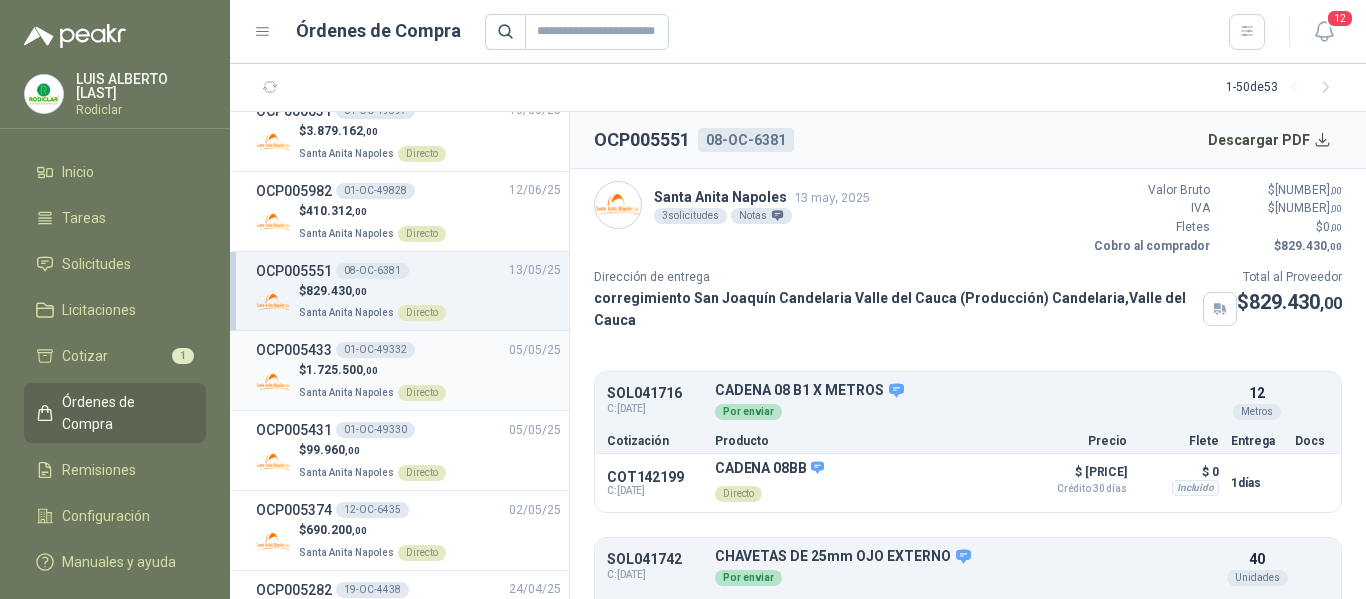 click on "OCP005433 01-OC-49332 [DATE]" at bounding box center [408, 350] 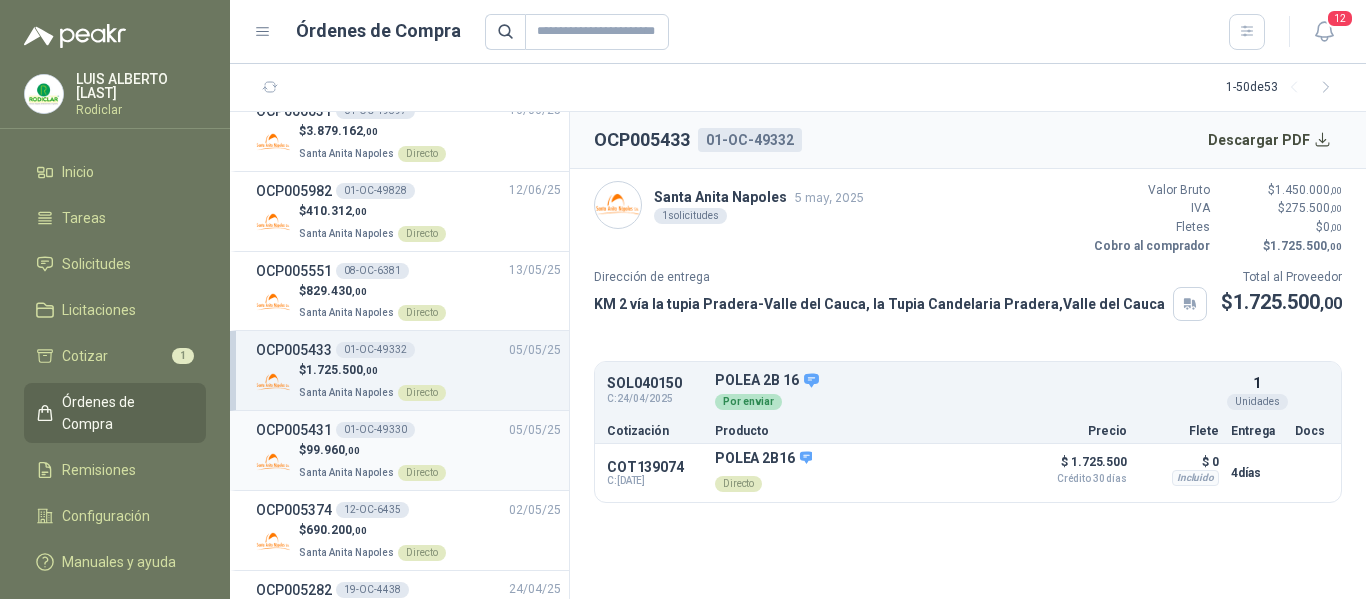 click on "$  [PRICE] ,00" at bounding box center (372, 450) 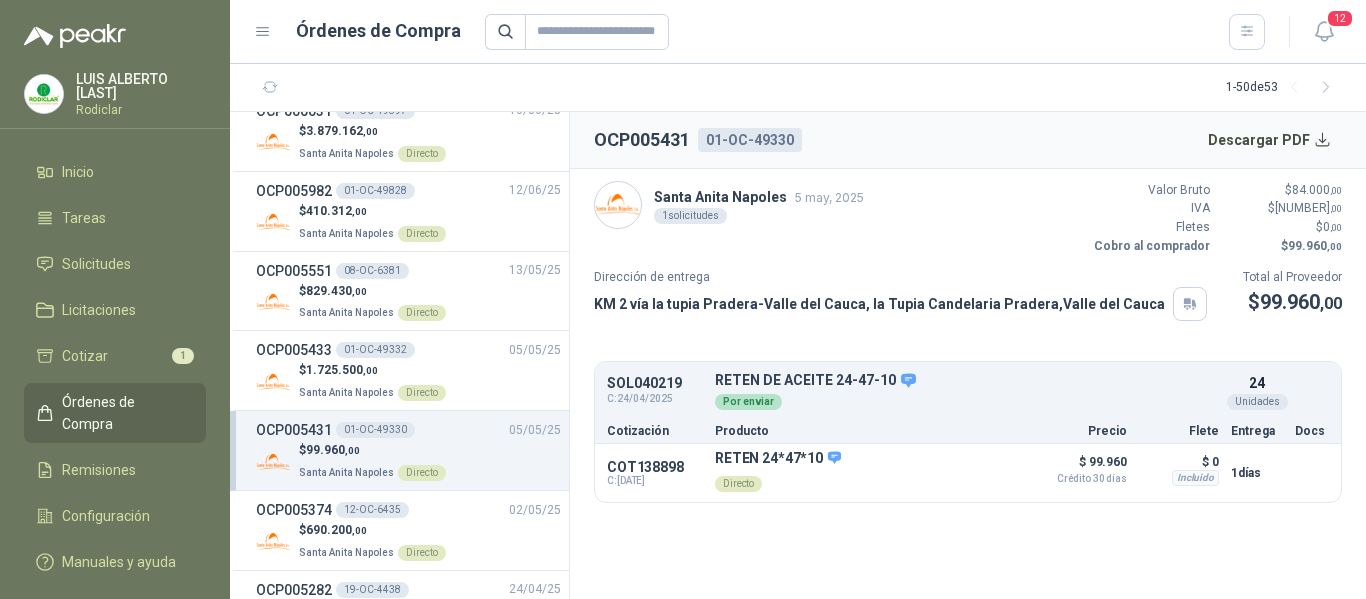 scroll, scrollTop: 200, scrollLeft: 0, axis: vertical 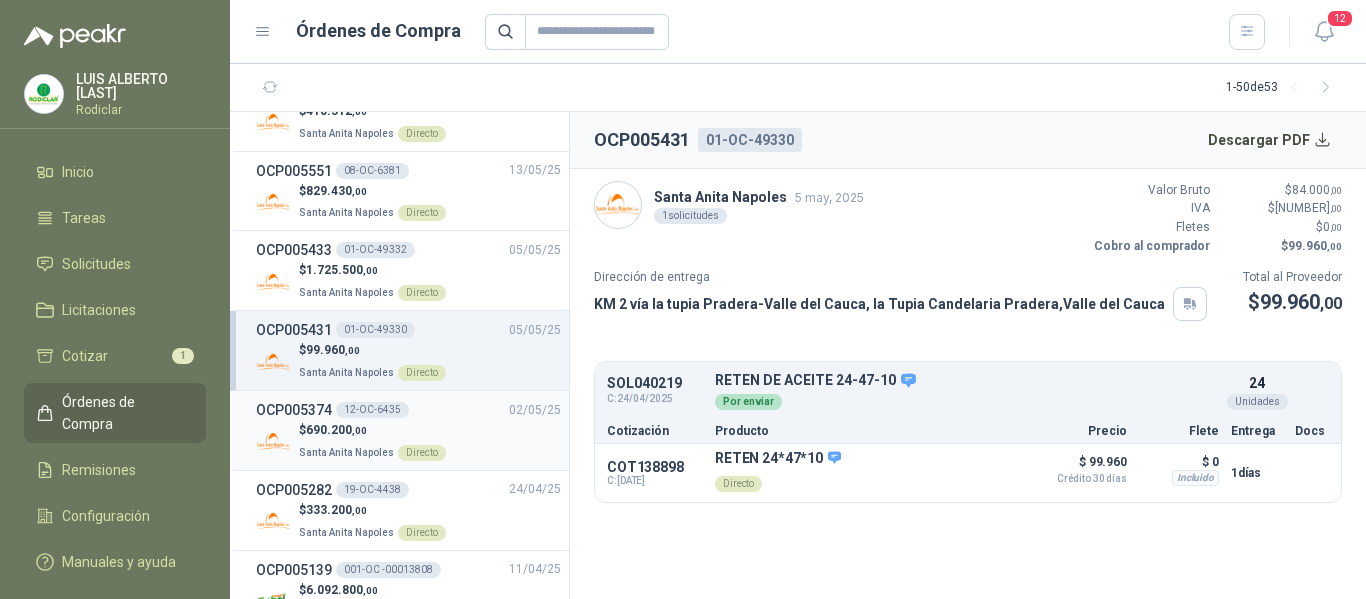click on "$  [PRICE] ,00 [CITY] [REGION] Directo" at bounding box center (408, 441) 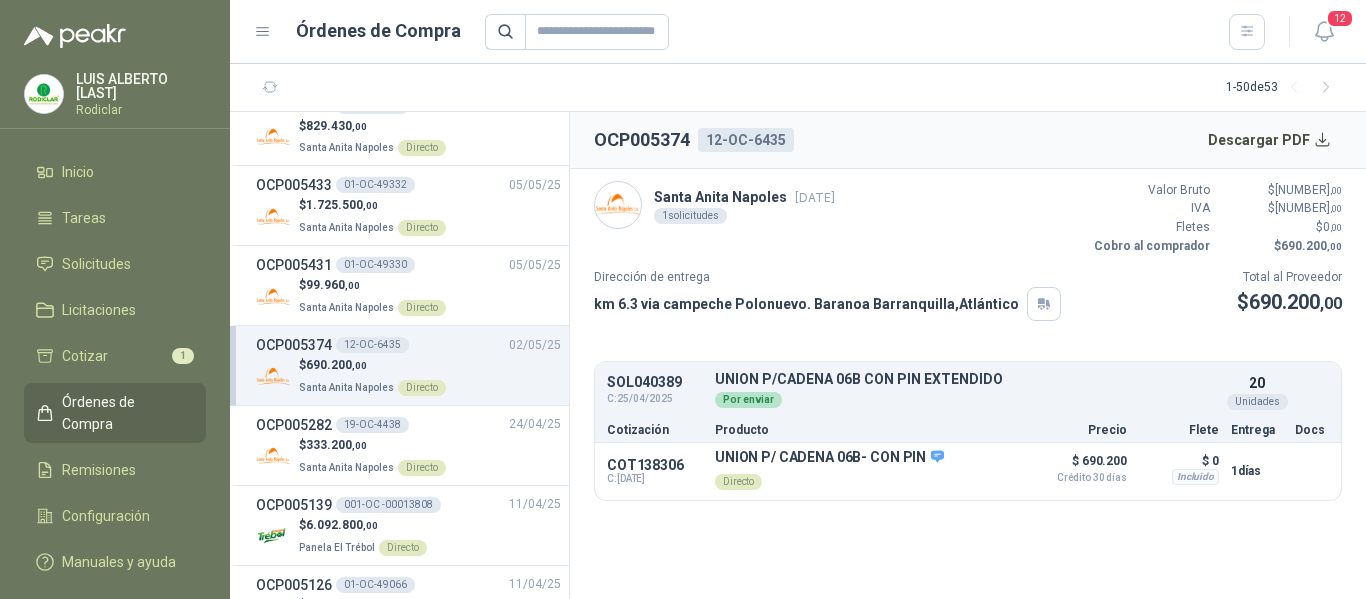 scroll, scrollTop: 300, scrollLeft: 0, axis: vertical 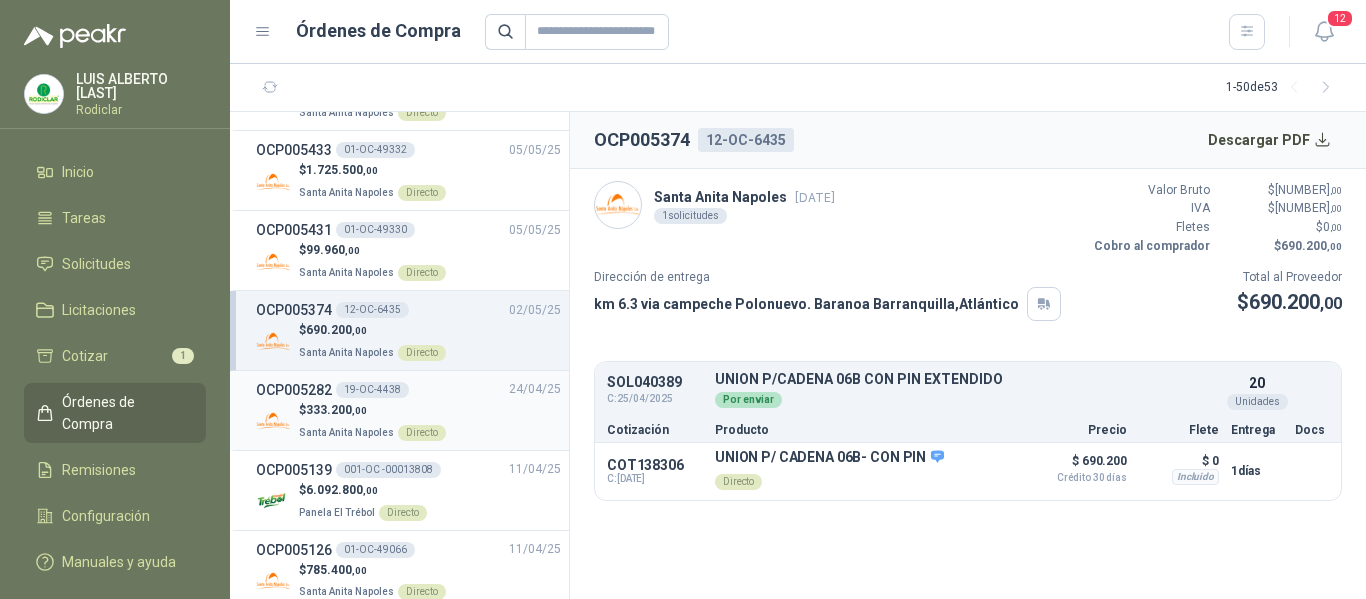click on "$  [PRICE] ,00 [CITY] [REGION] Directo" at bounding box center [408, 421] 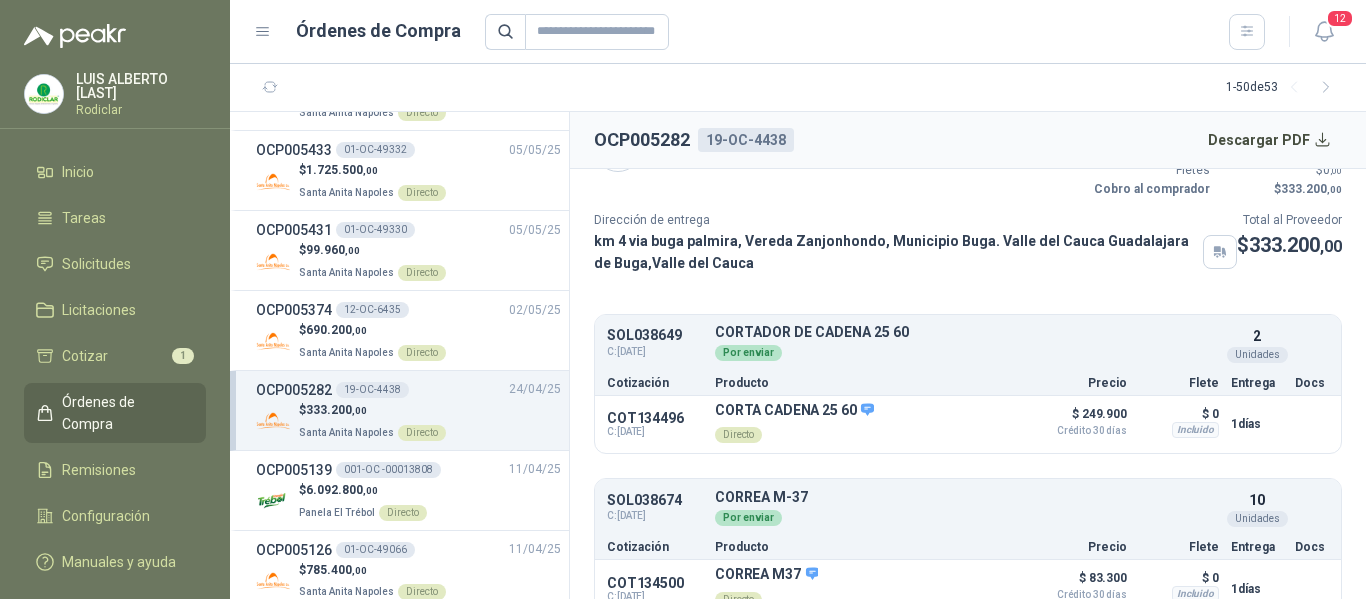 scroll, scrollTop: 107, scrollLeft: 0, axis: vertical 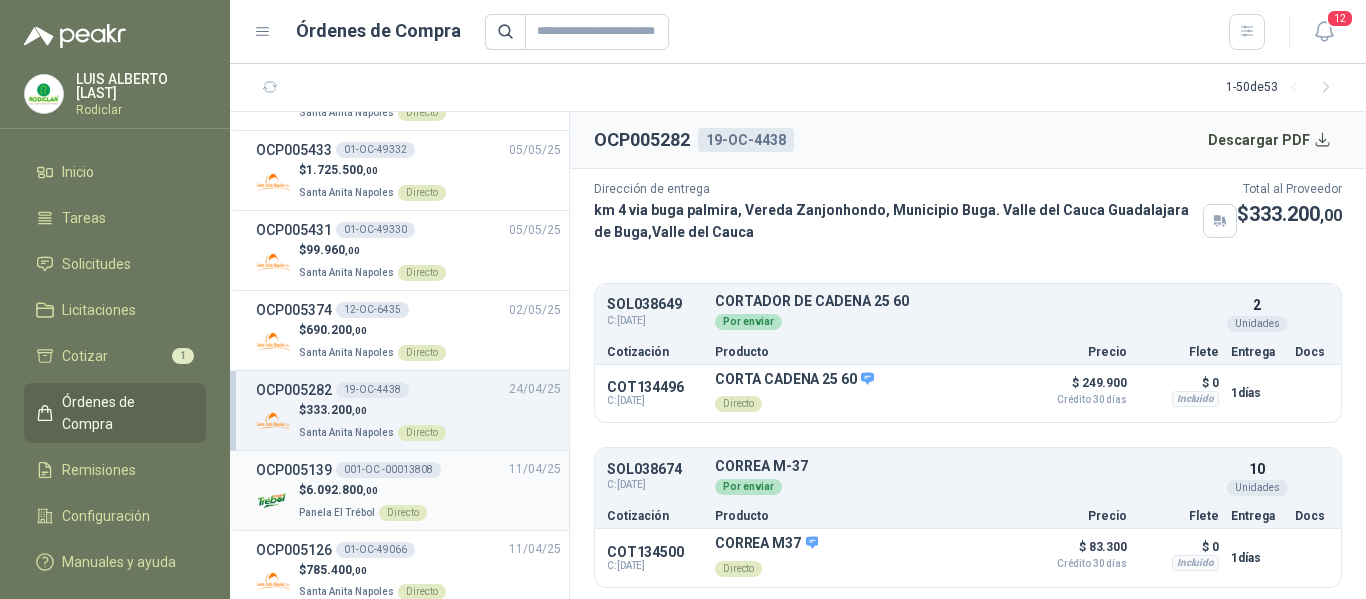 click on "$  [PRICE] ,00 Panela [REGION] Directo" at bounding box center (408, 501) 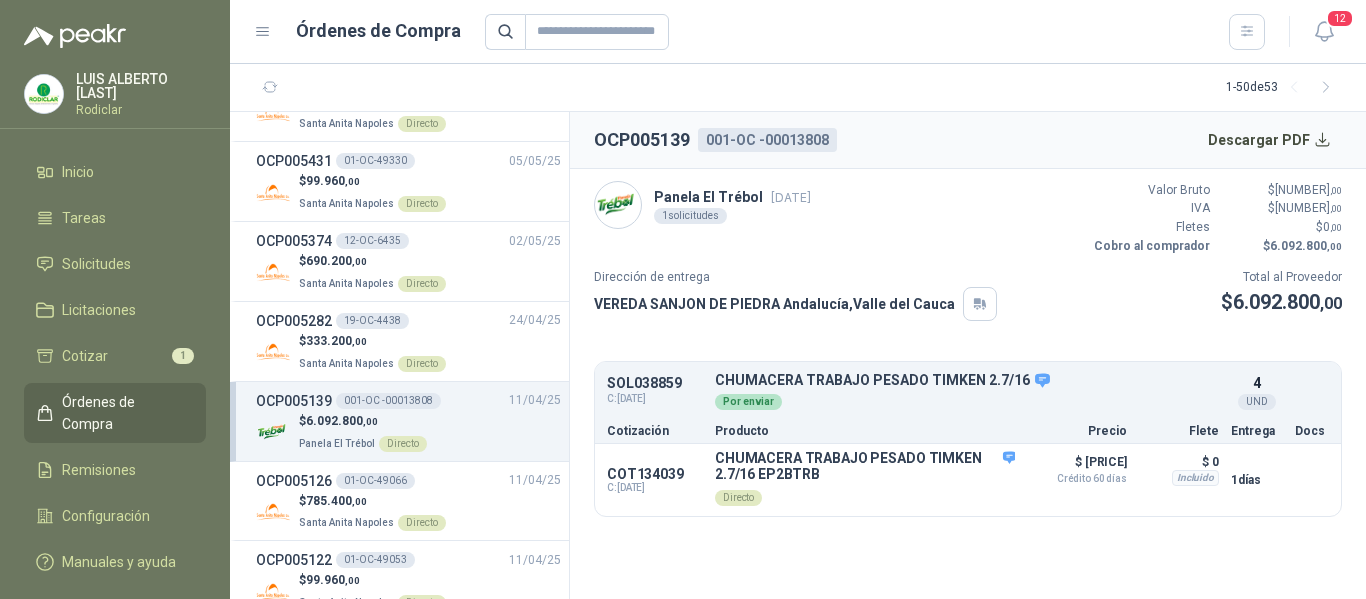 scroll, scrollTop: 400, scrollLeft: 0, axis: vertical 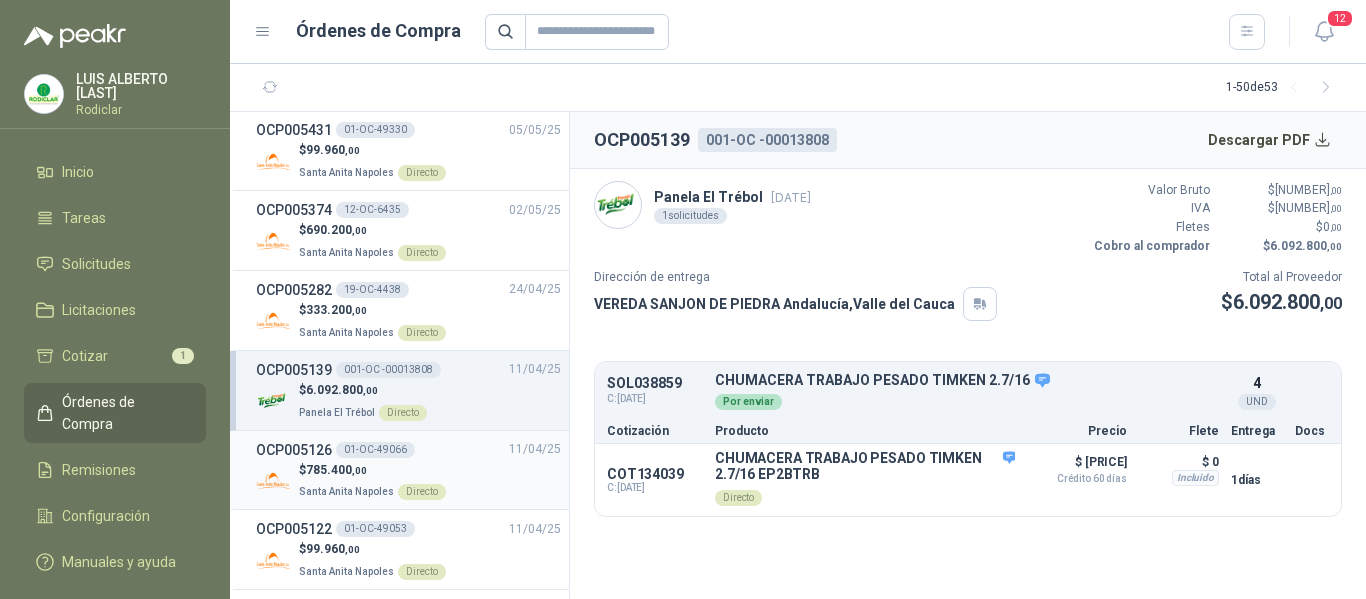 click on "OCP005126 01-OC-49066 [DATE]" at bounding box center (408, 450) 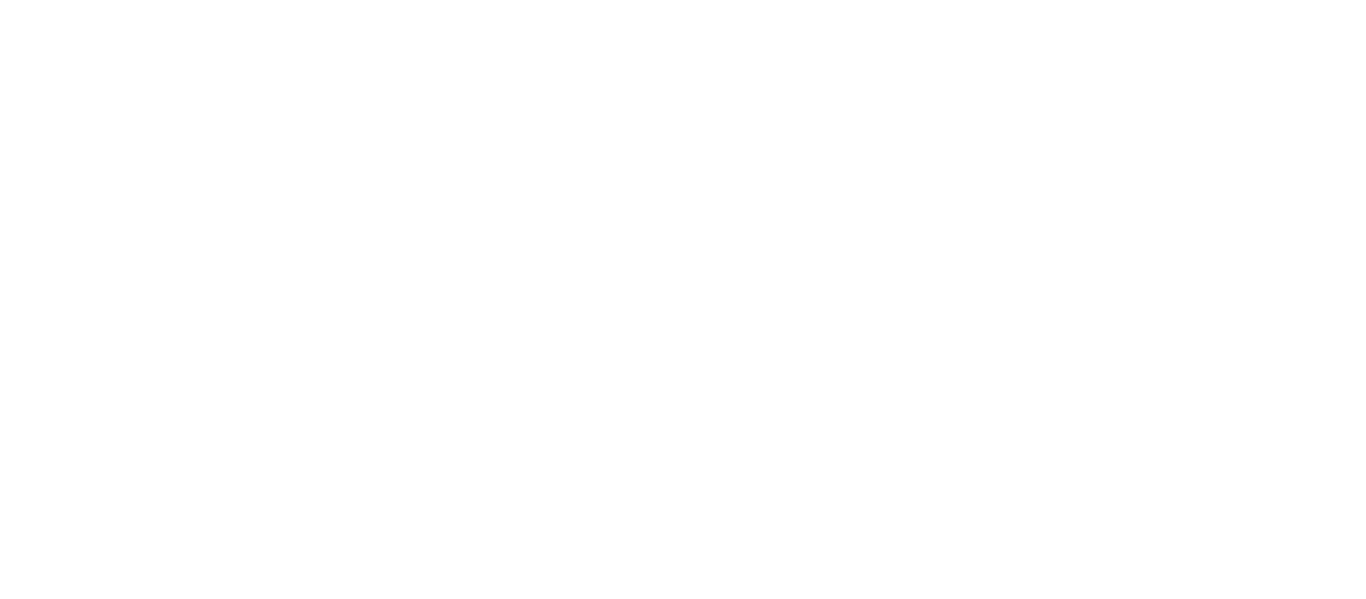 scroll, scrollTop: 0, scrollLeft: 0, axis: both 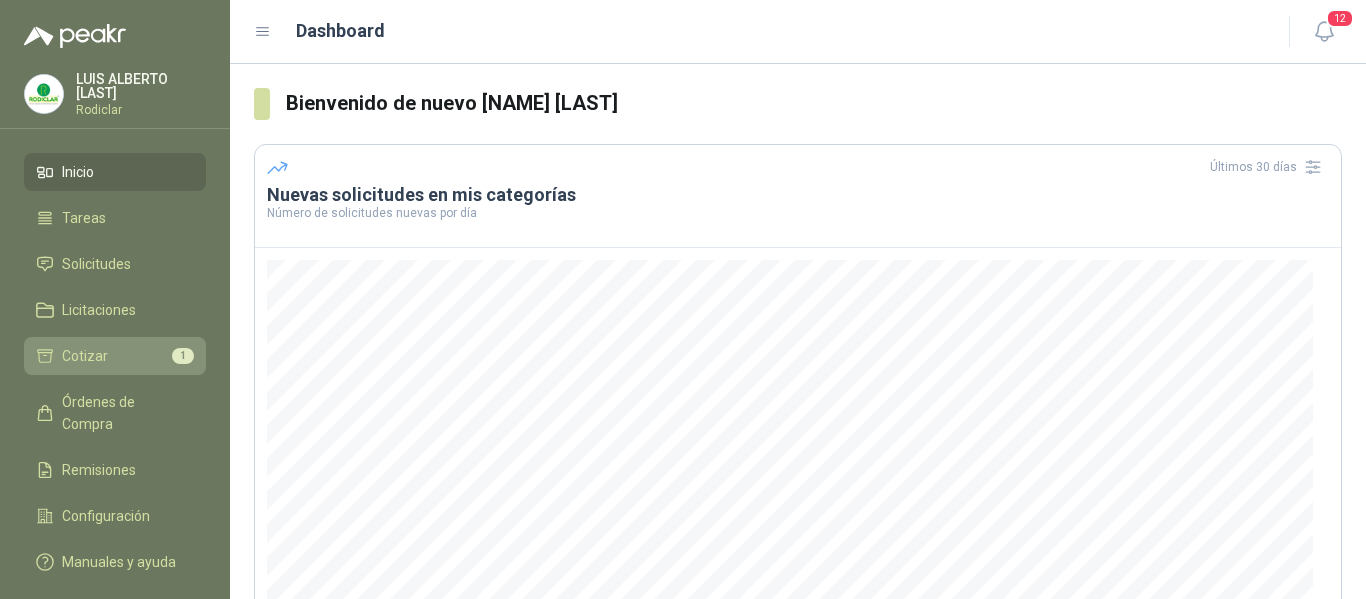 click on "Cotizar" at bounding box center (85, 356) 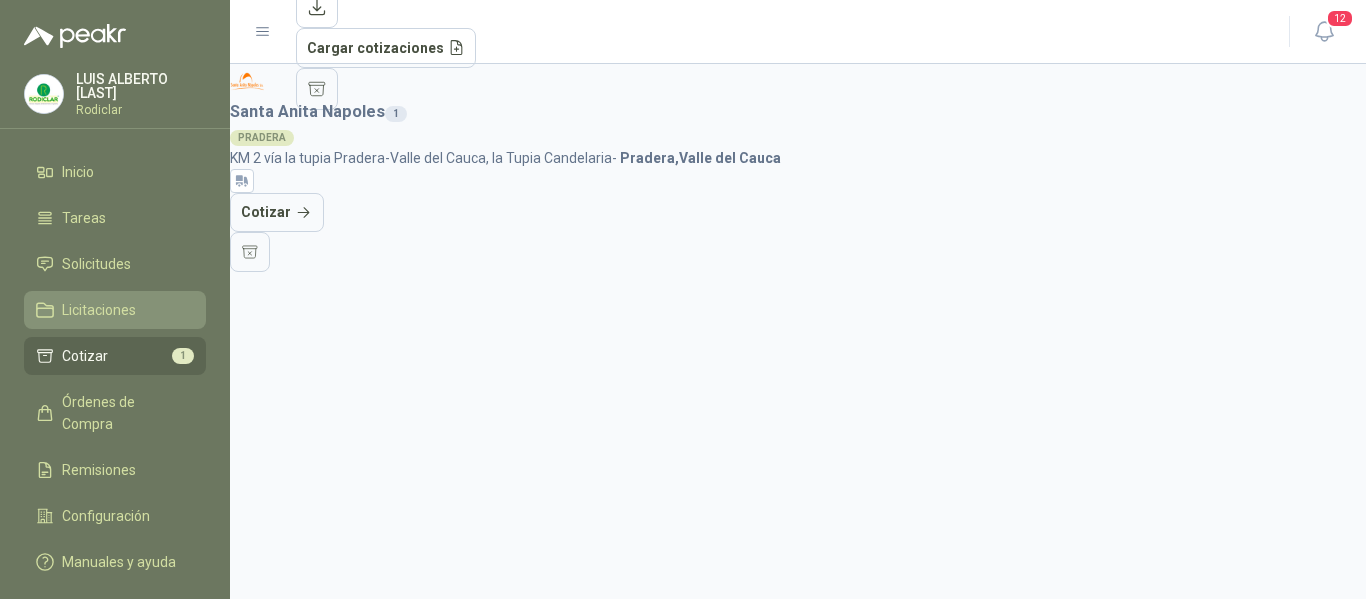 click on "Licitaciones" at bounding box center [99, 310] 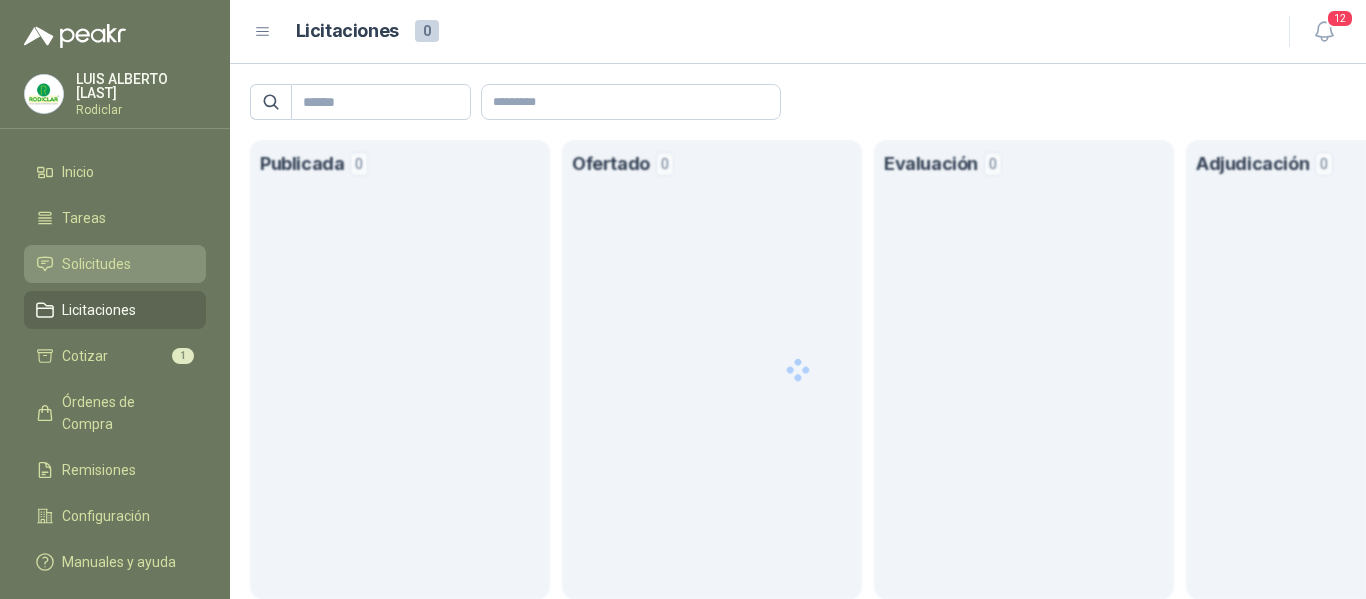 click on "Solicitudes" at bounding box center (96, 264) 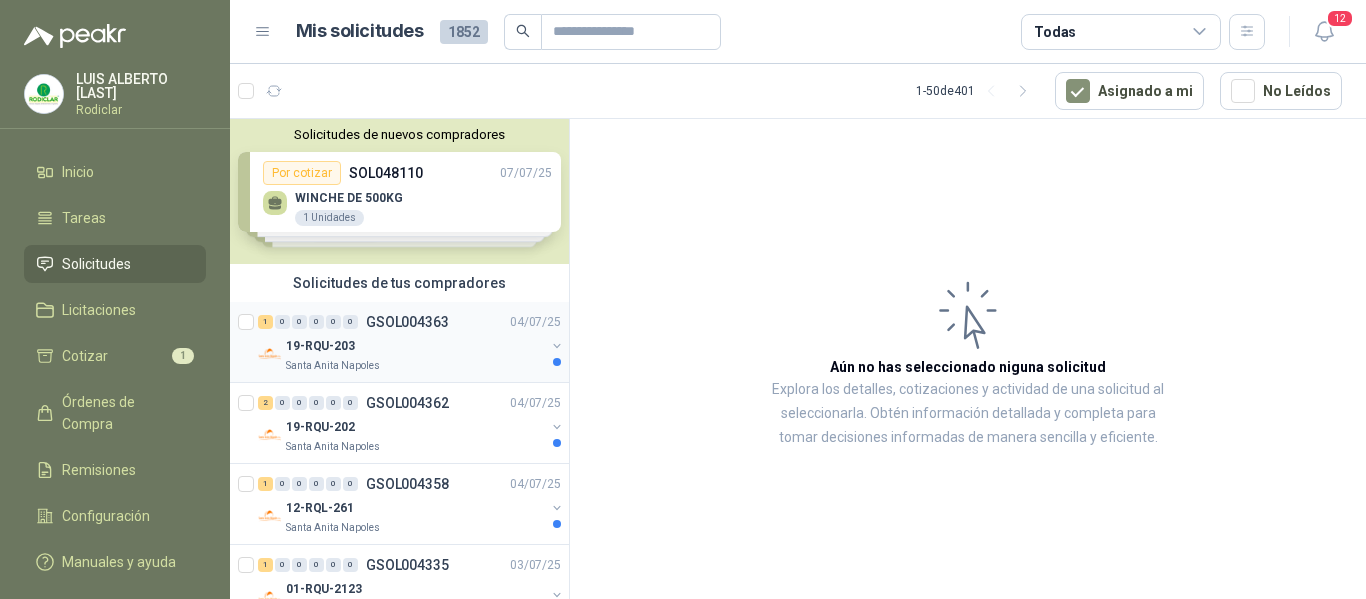 click on "19-RQU-203" at bounding box center (415, 346) 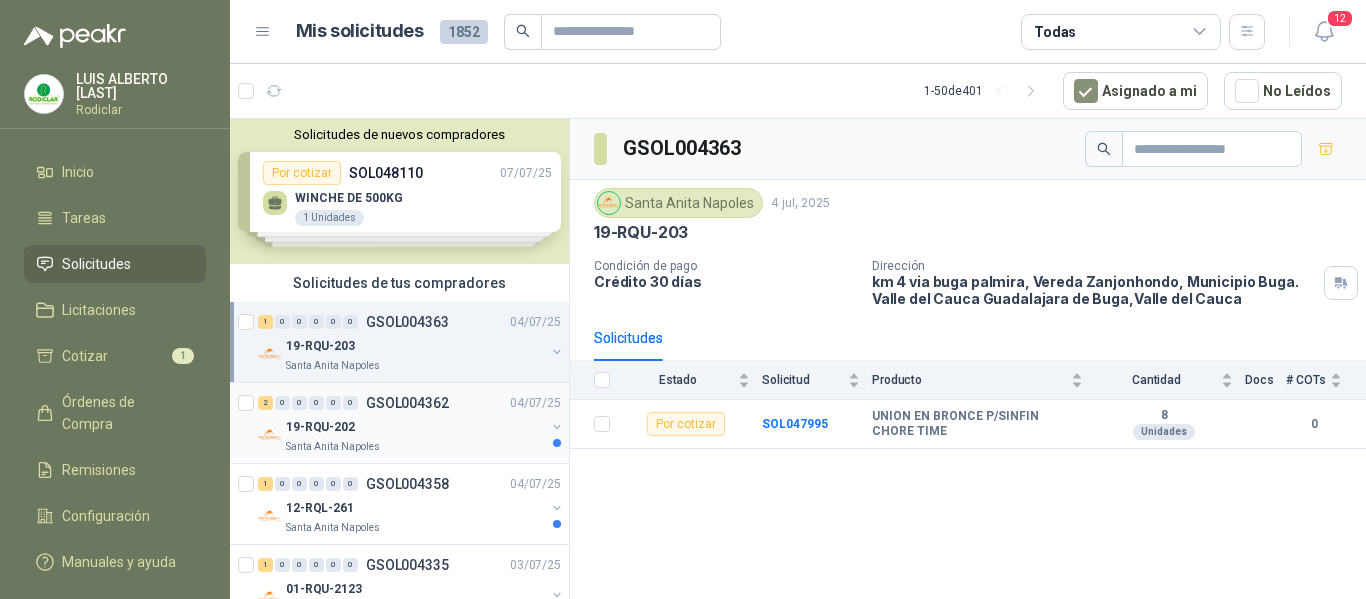 click on "19-RQU-202" at bounding box center (415, 427) 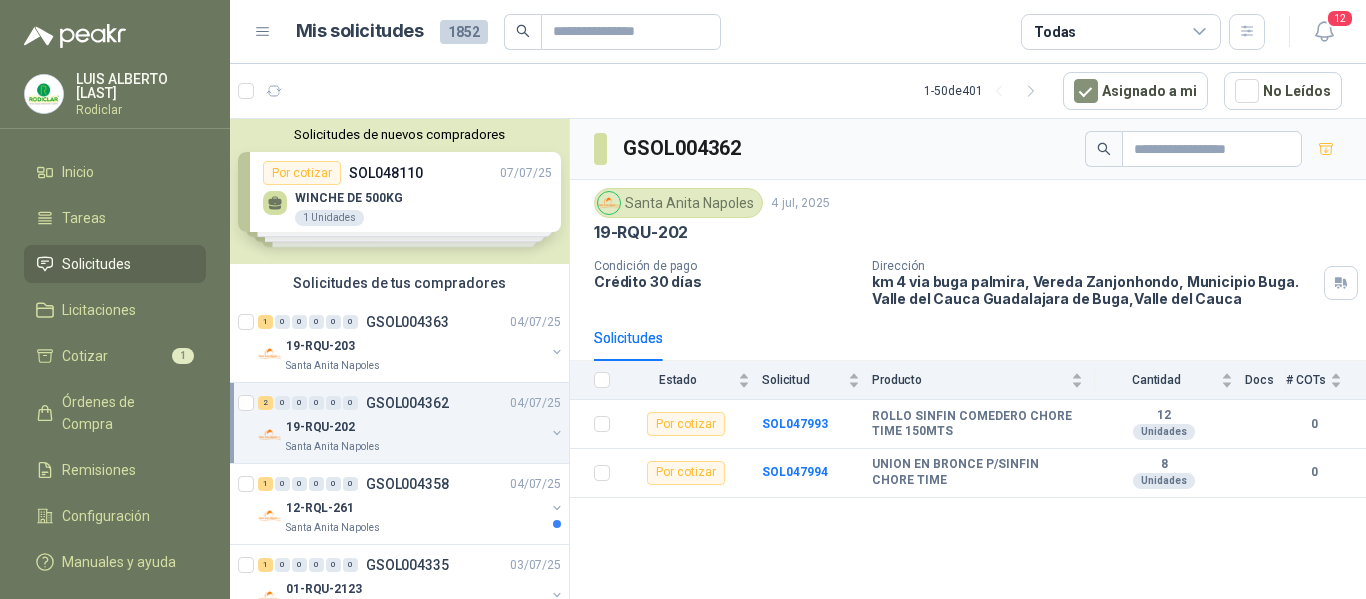 scroll, scrollTop: 100, scrollLeft: 0, axis: vertical 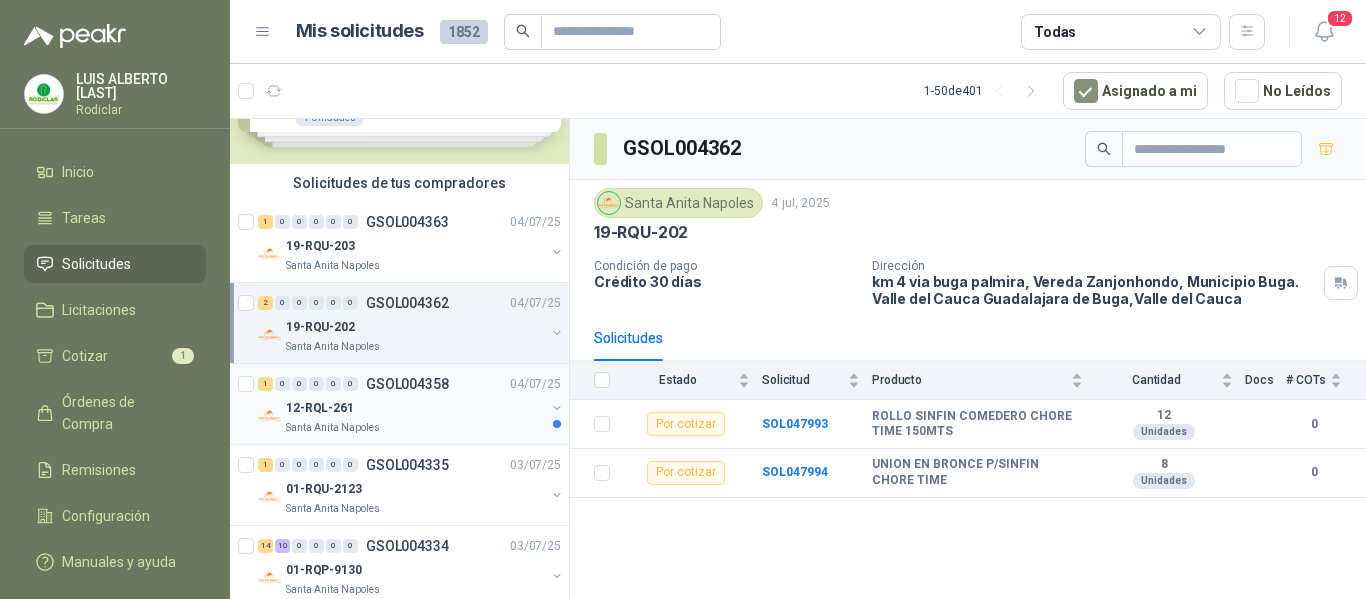 click on "12-RQL-261" at bounding box center [415, 408] 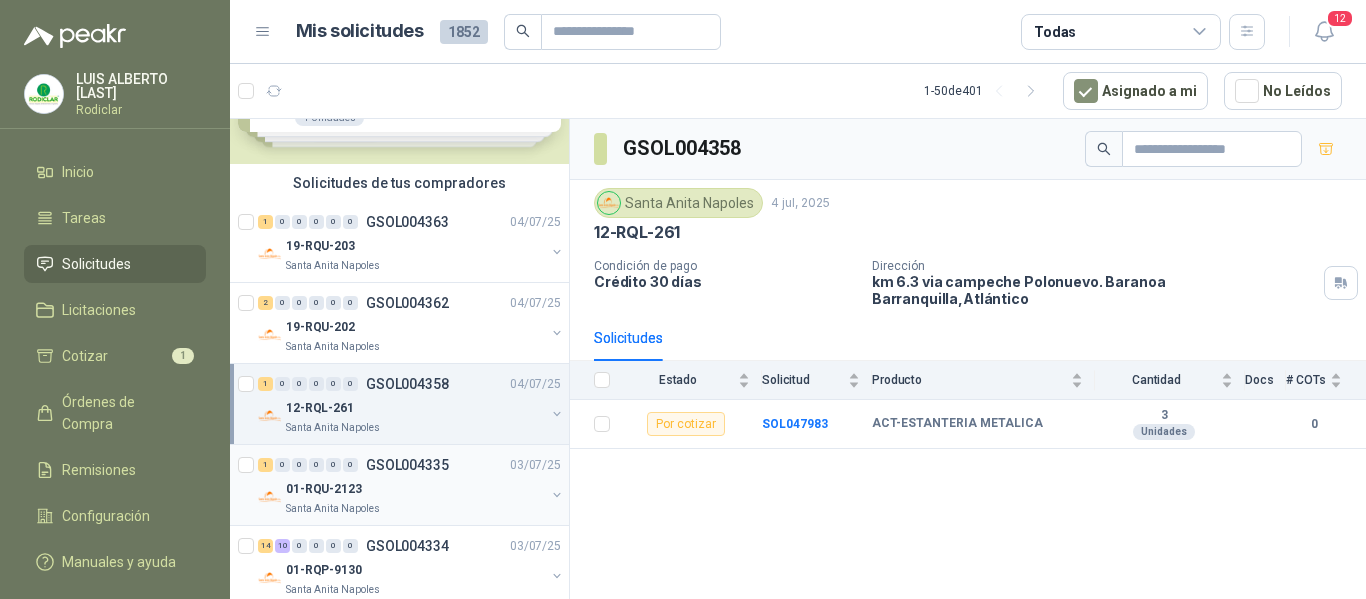 click on "1   0   0   0   0   0   GSOL004335 03/07/25" at bounding box center [411, 465] 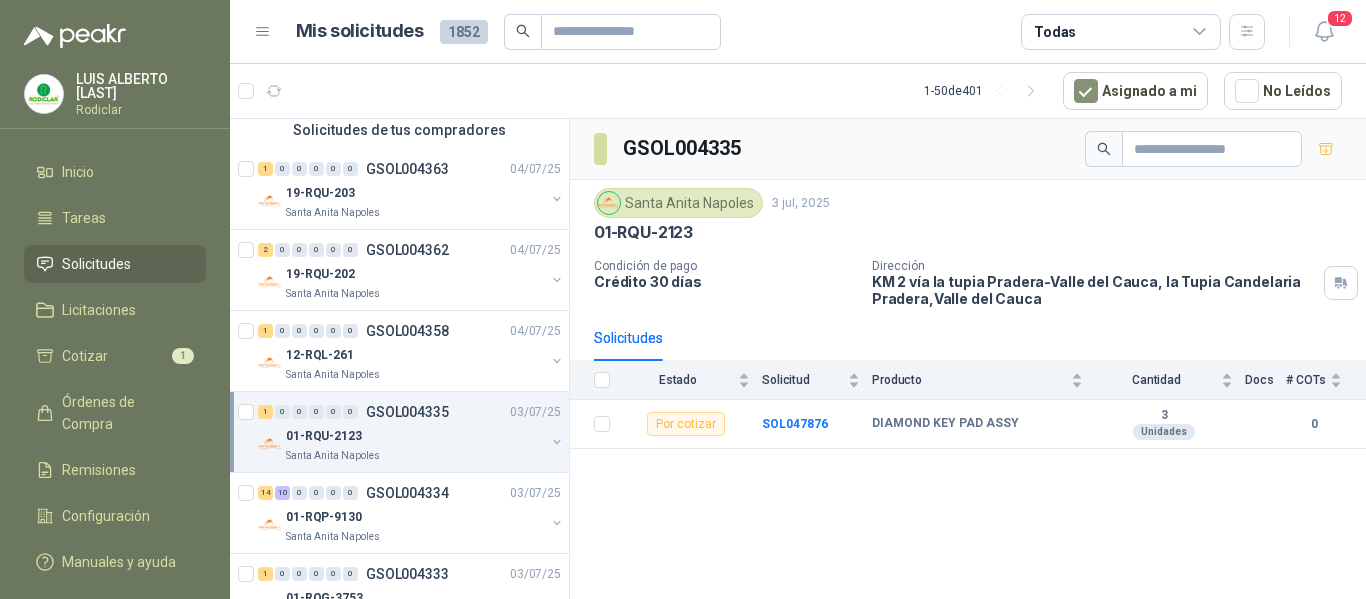 scroll, scrollTop: 200, scrollLeft: 0, axis: vertical 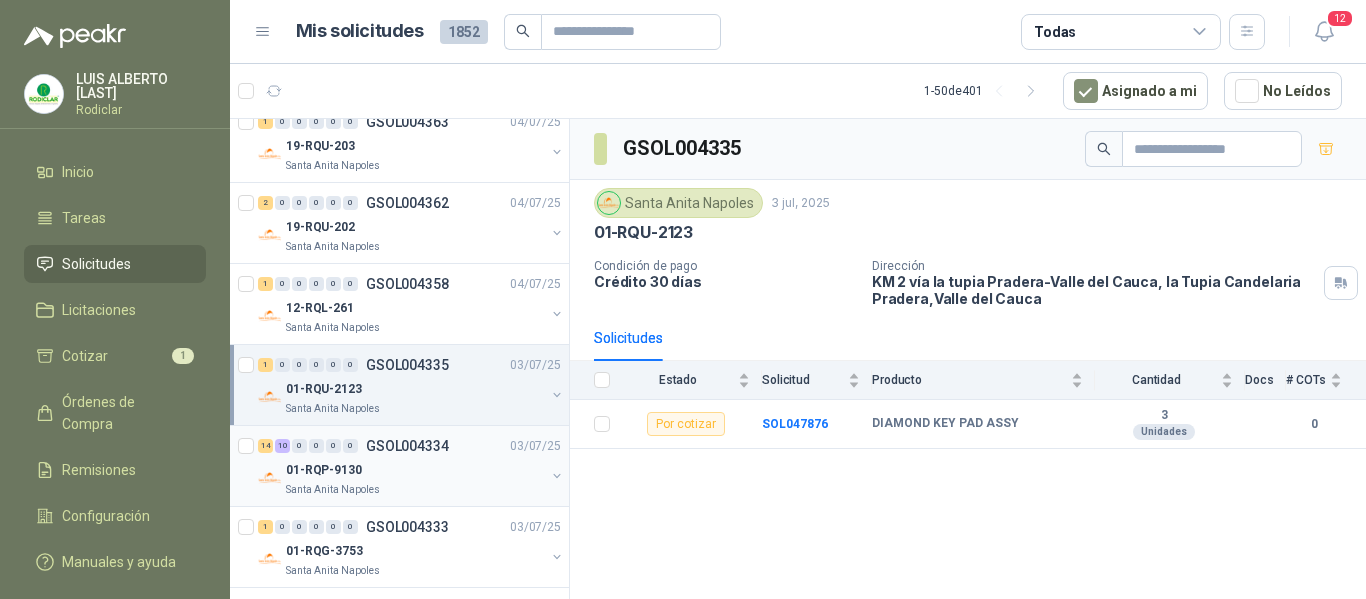 click on "01-RQP-9130" at bounding box center (415, 470) 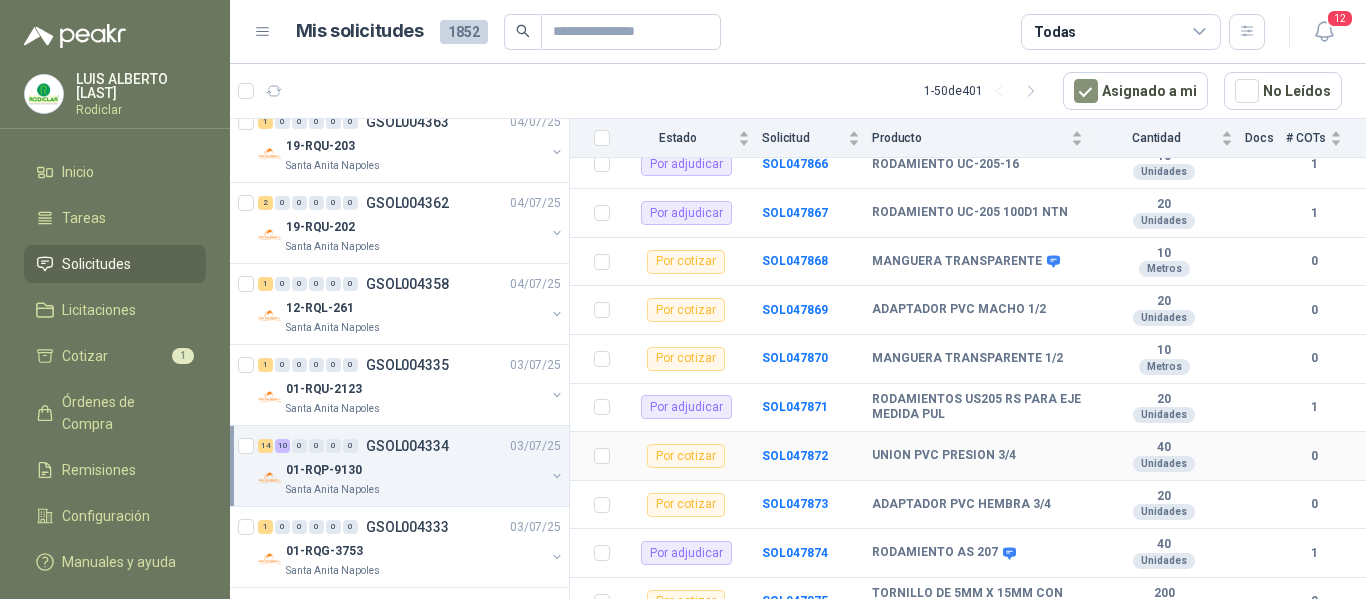 scroll, scrollTop: 961, scrollLeft: 0, axis: vertical 